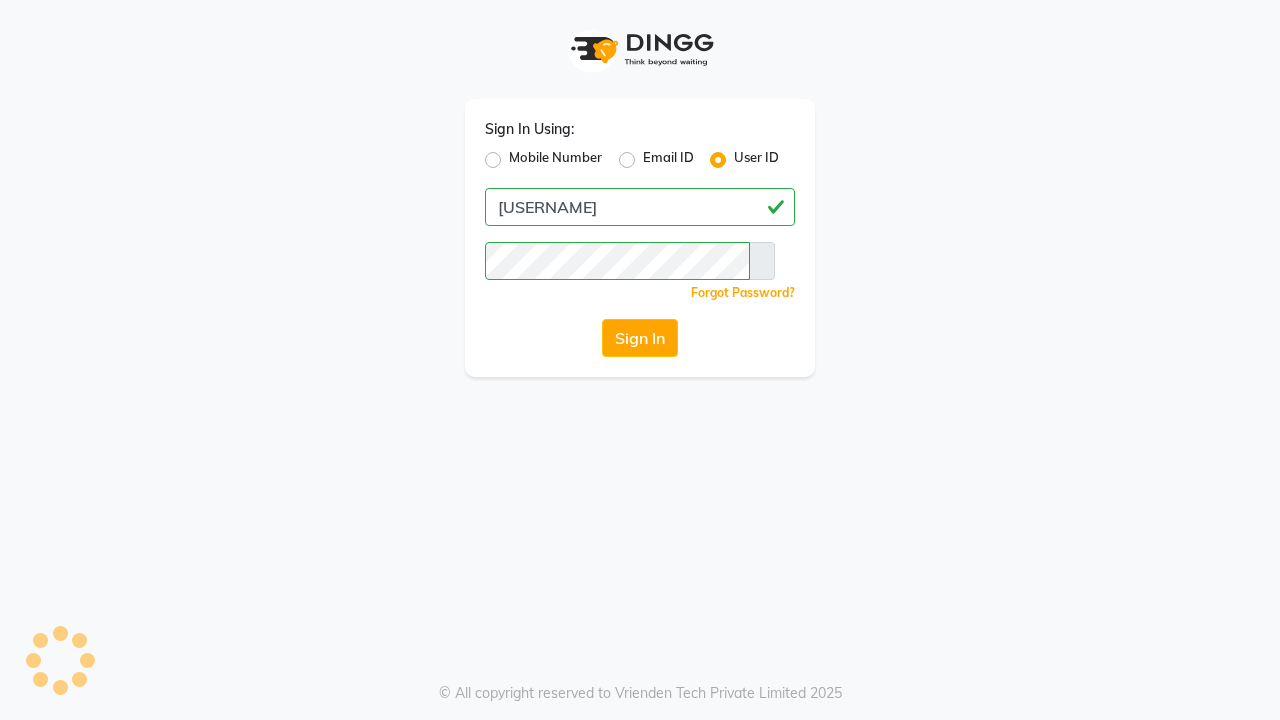 scroll, scrollTop: 0, scrollLeft: 0, axis: both 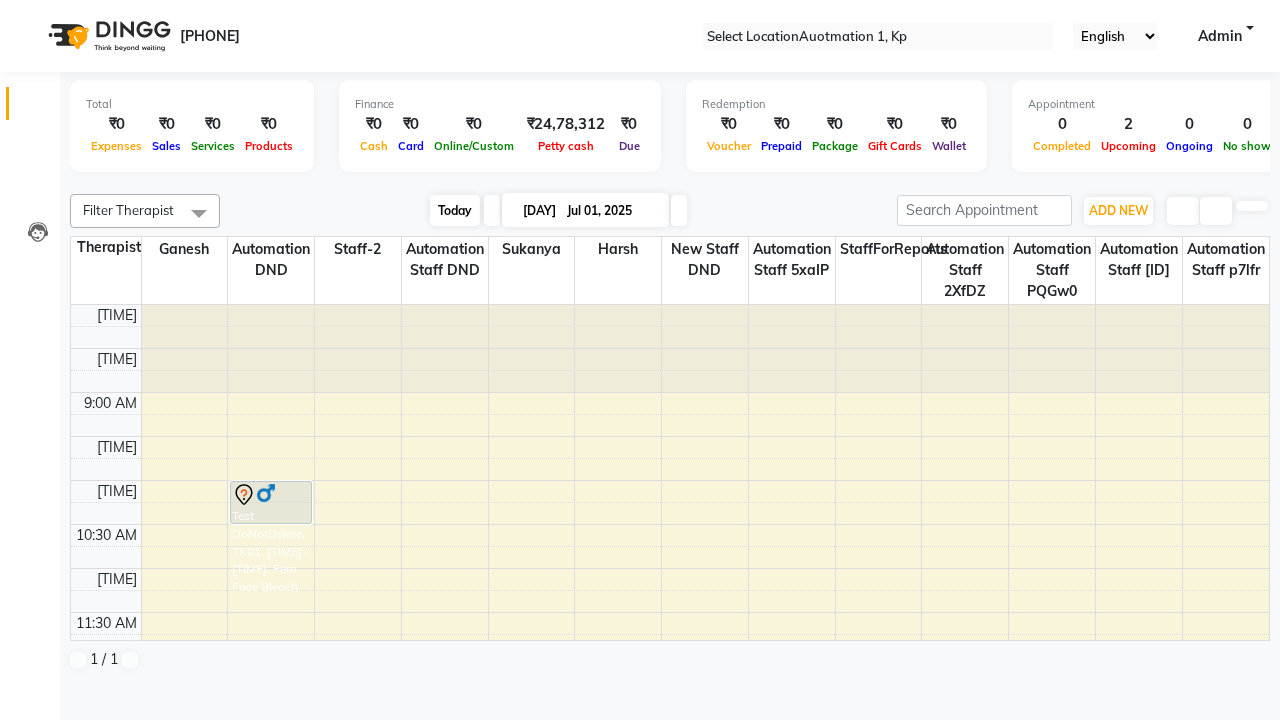 click on "Today" at bounding box center [455, 210] 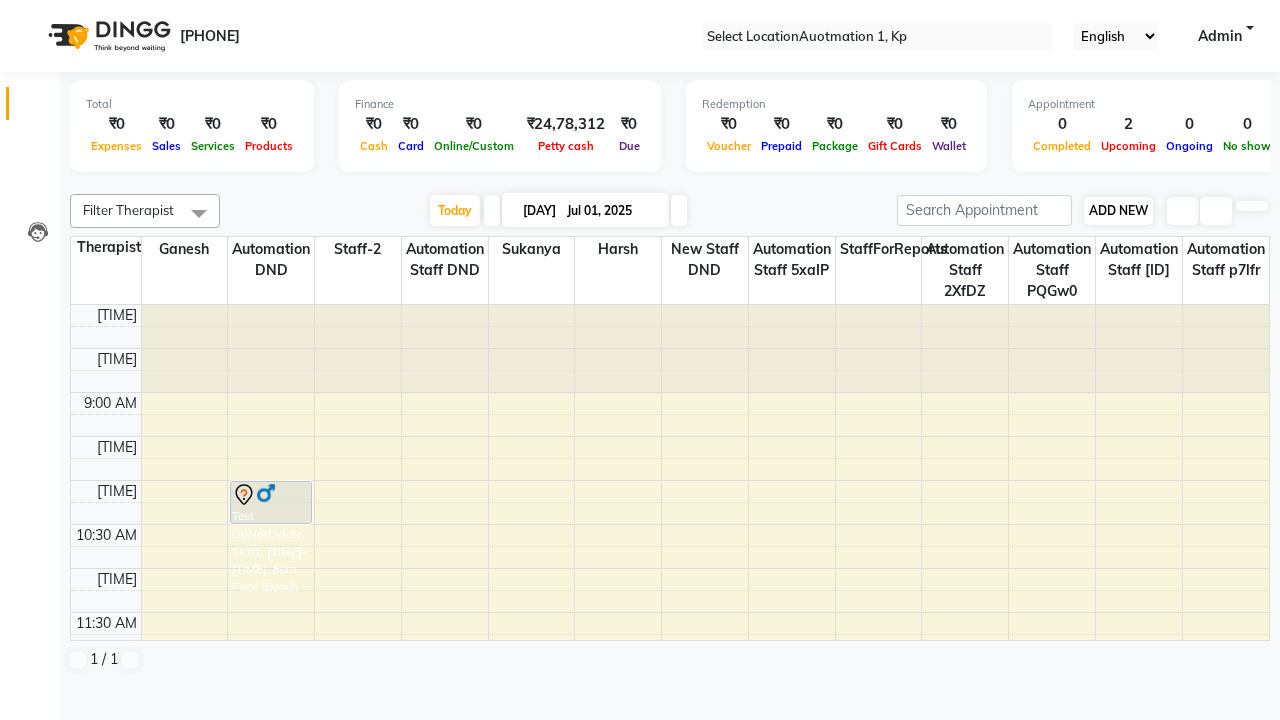 click on "ADD NEW" at bounding box center [1118, 210] 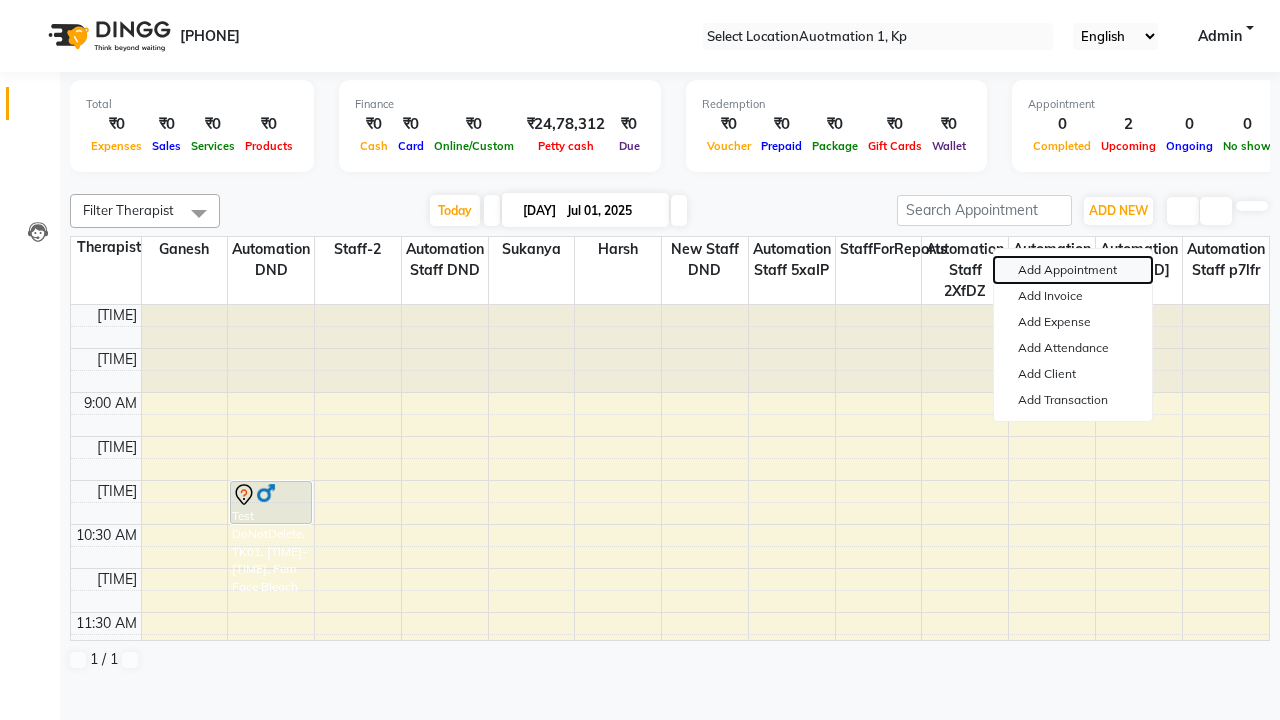click on "Add Appointment" at bounding box center (1073, 270) 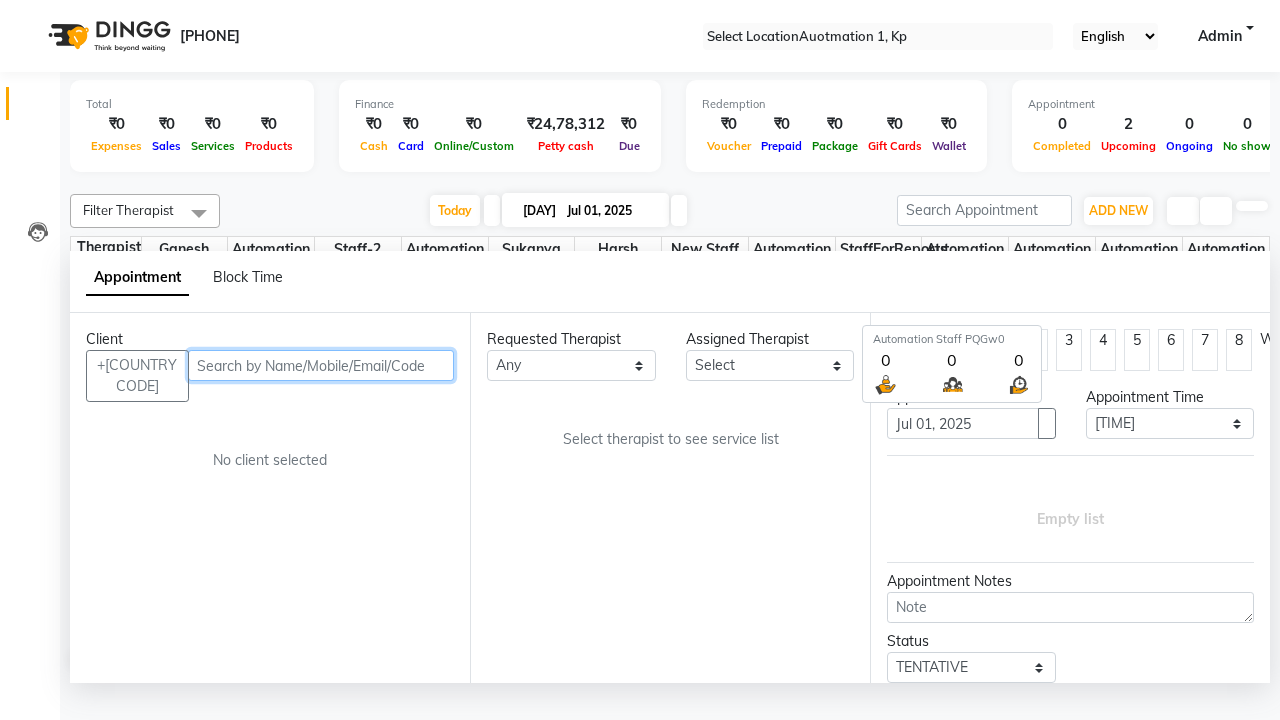 scroll, scrollTop: 1, scrollLeft: 0, axis: vertical 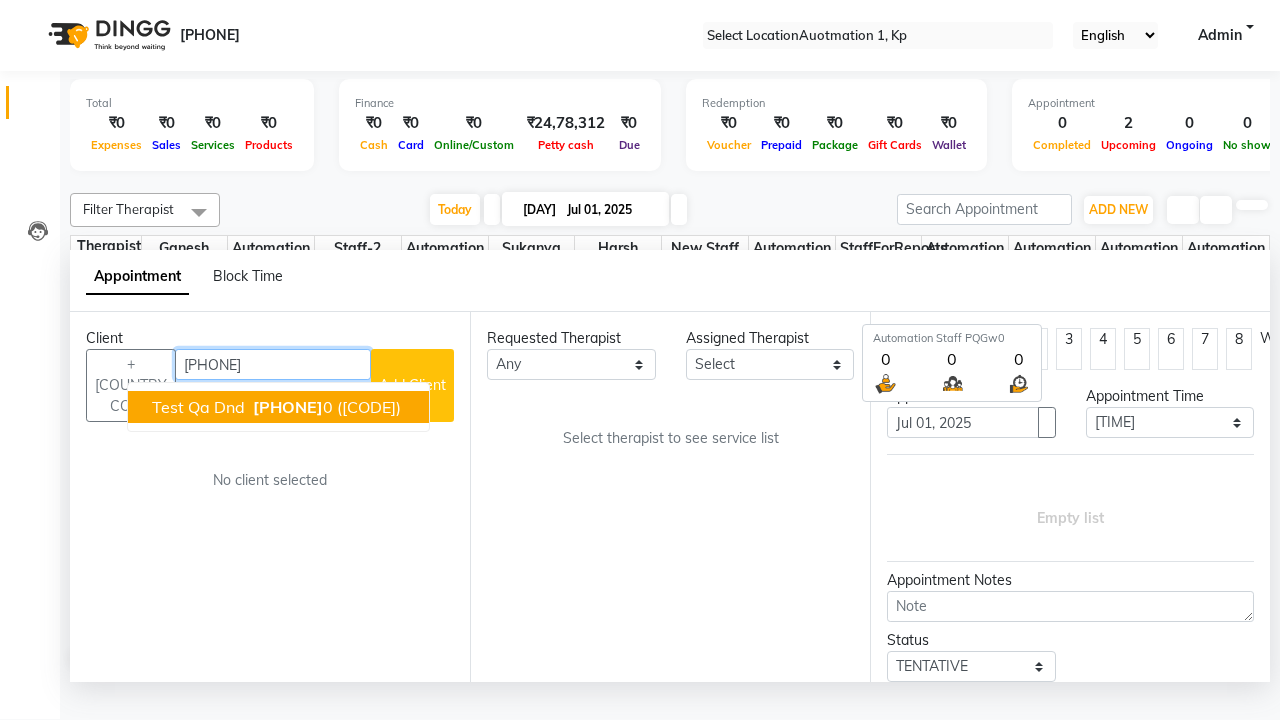 click on "[PHONE]" at bounding box center (288, 407) 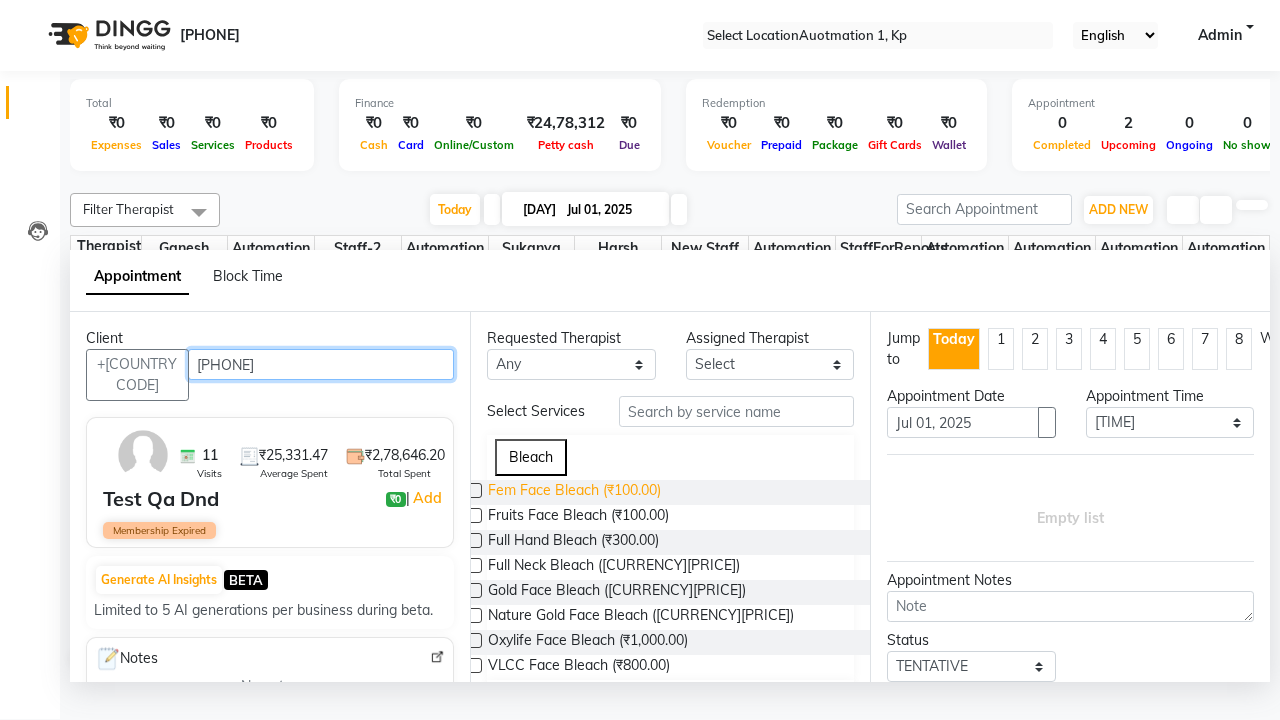 type on "[PHONE]" 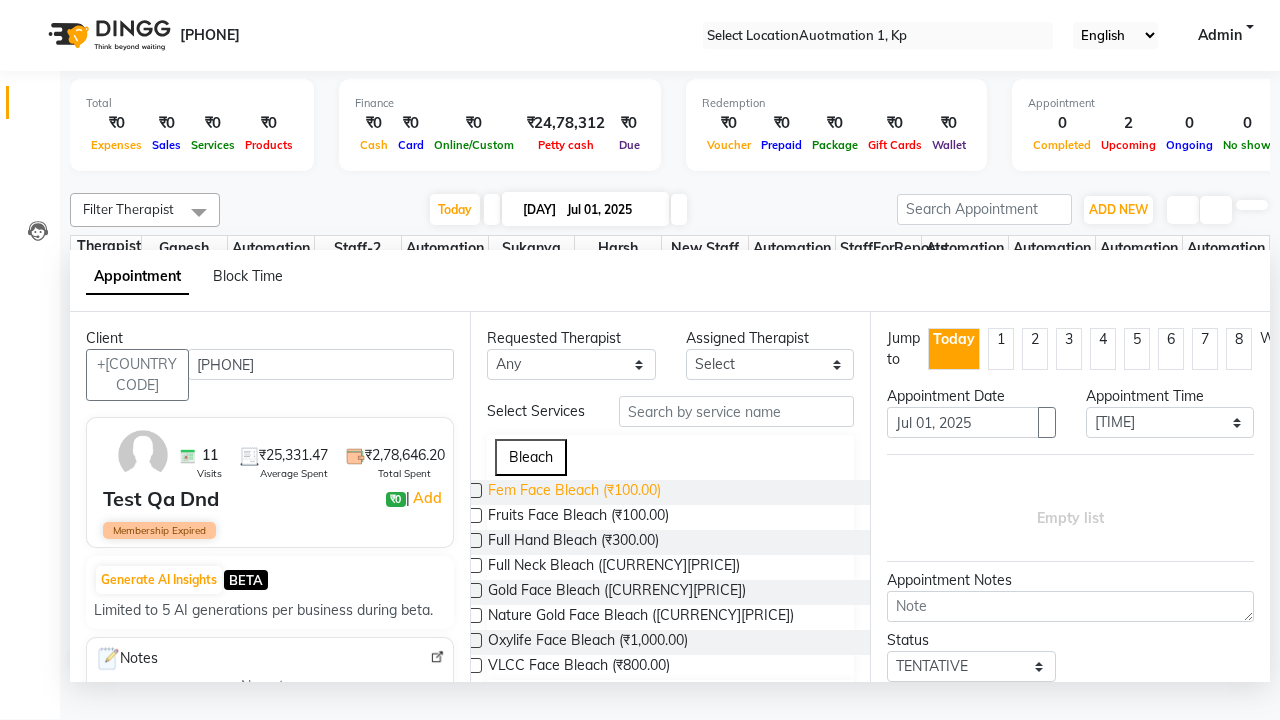 click on "Fem Face Bleach (₹100.00)" at bounding box center (574, 492) 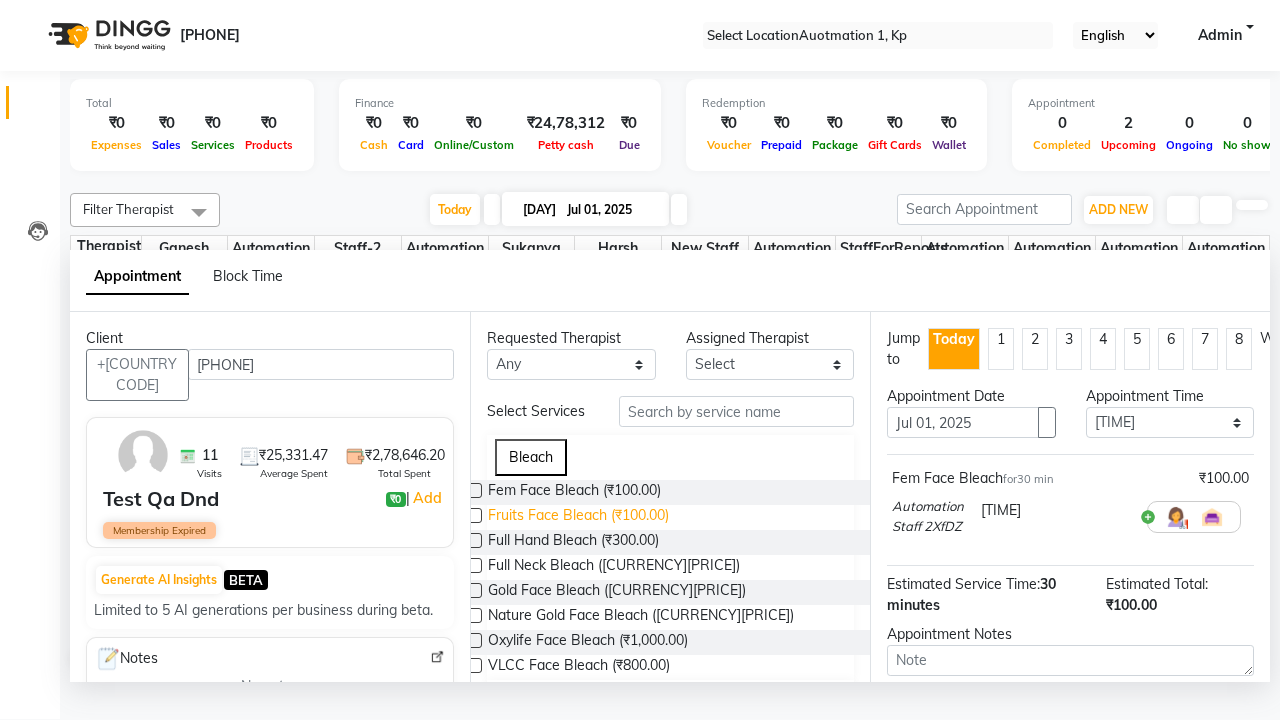 click on "Fruits Face Bleach (₹100.00)" at bounding box center [574, 492] 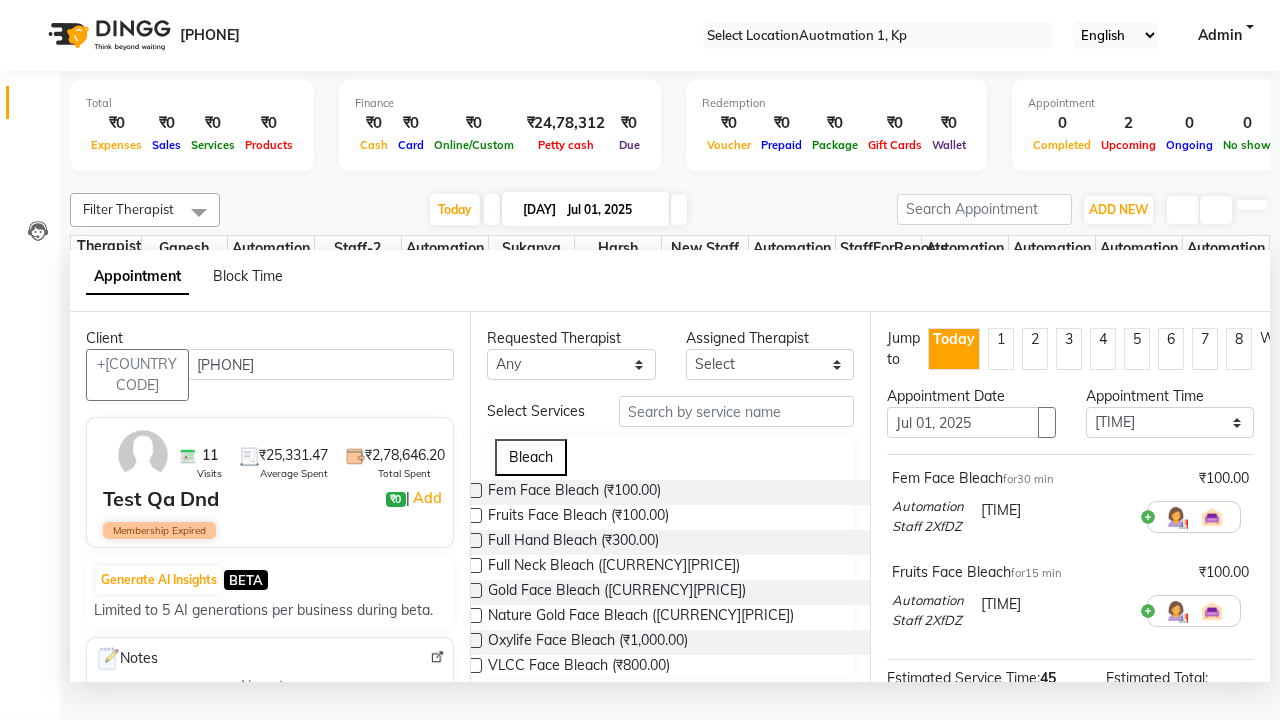 type on "This Appointment is created by Automation Test" 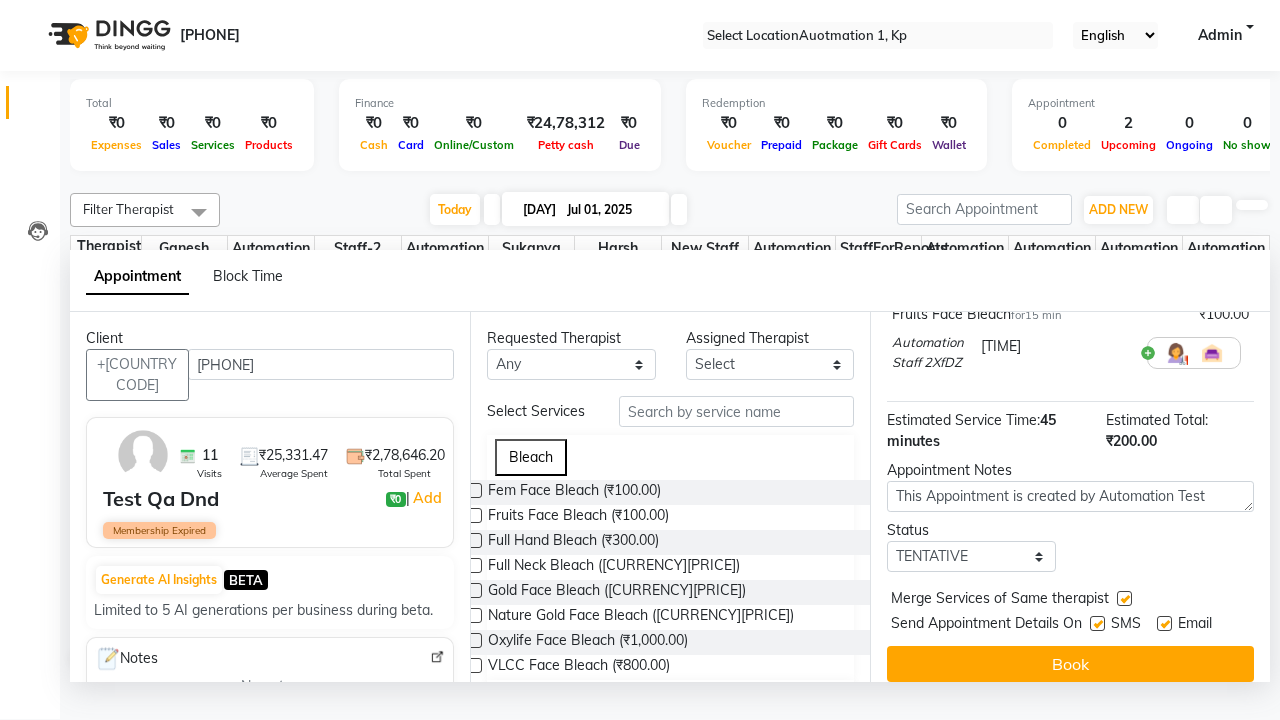 click at bounding box center (1097, 623) 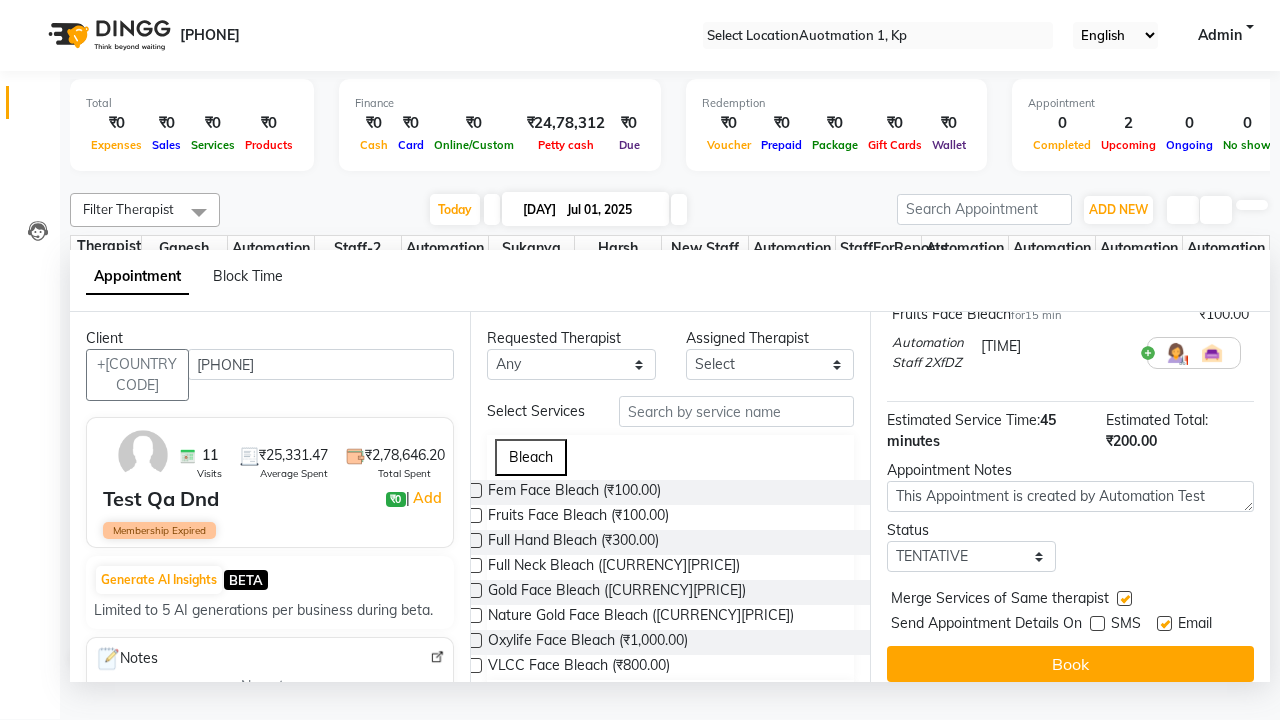 click at bounding box center (1164, 623) 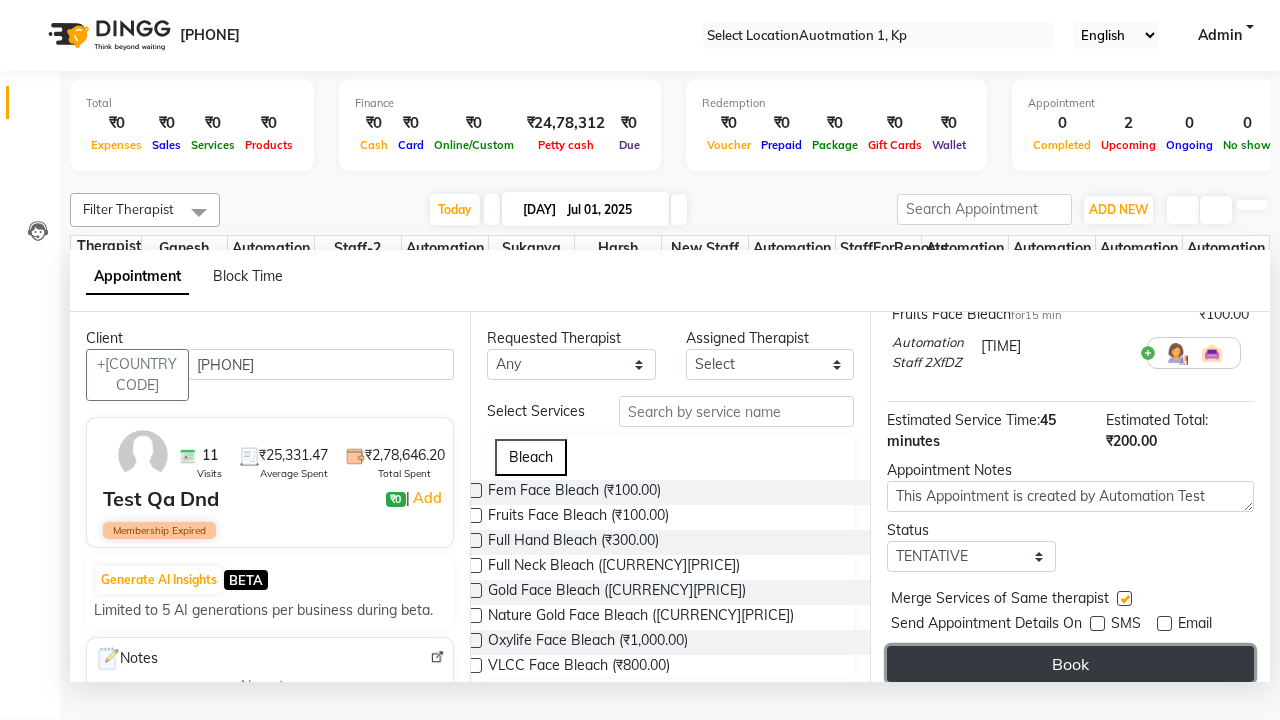 click on "Book" at bounding box center [1070, 664] 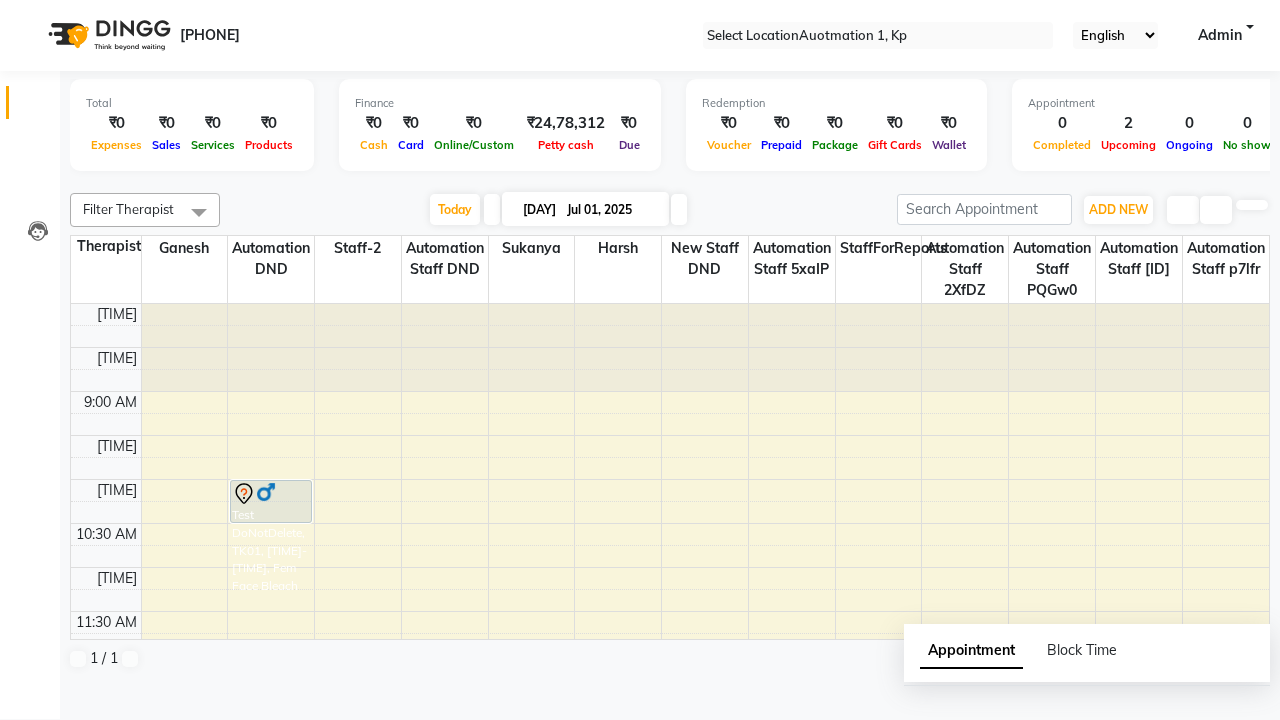 scroll, scrollTop: 0, scrollLeft: 0, axis: both 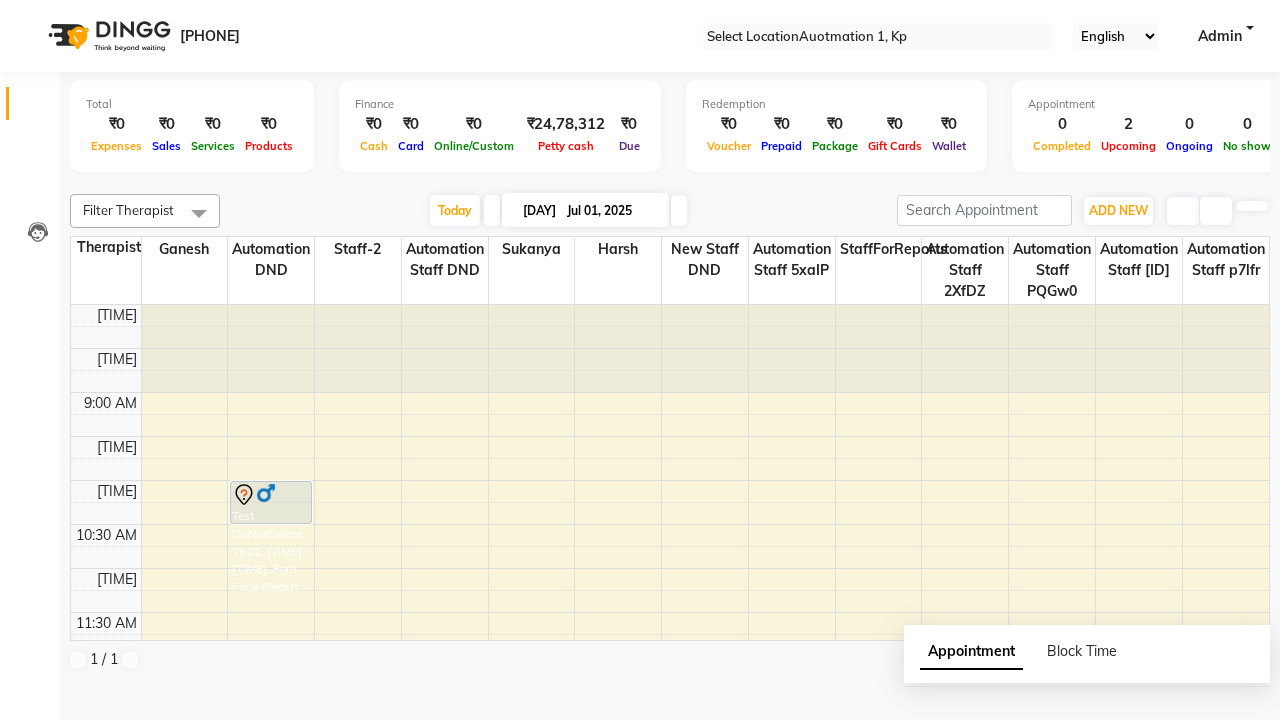 click on "Success" at bounding box center [640, 751] 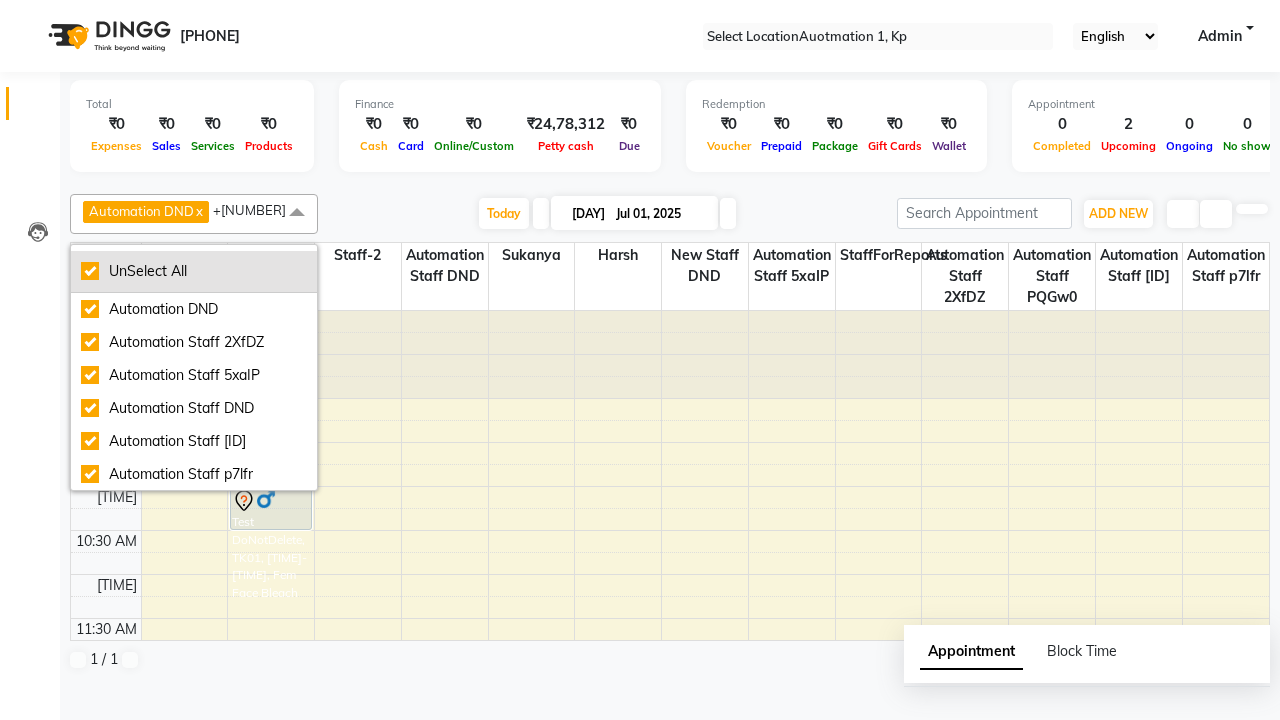 click on "UnSelect All" at bounding box center (194, 271) 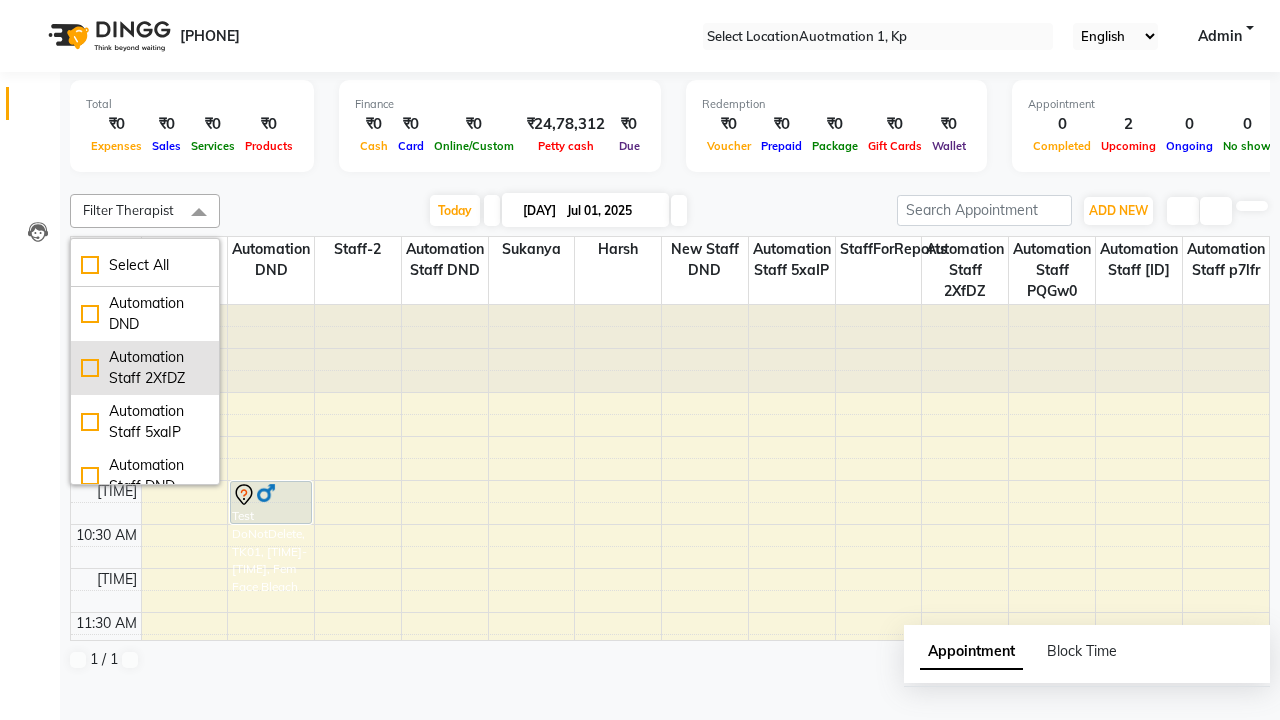 click on "Automation Staff 2XfDZ" at bounding box center (145, 314) 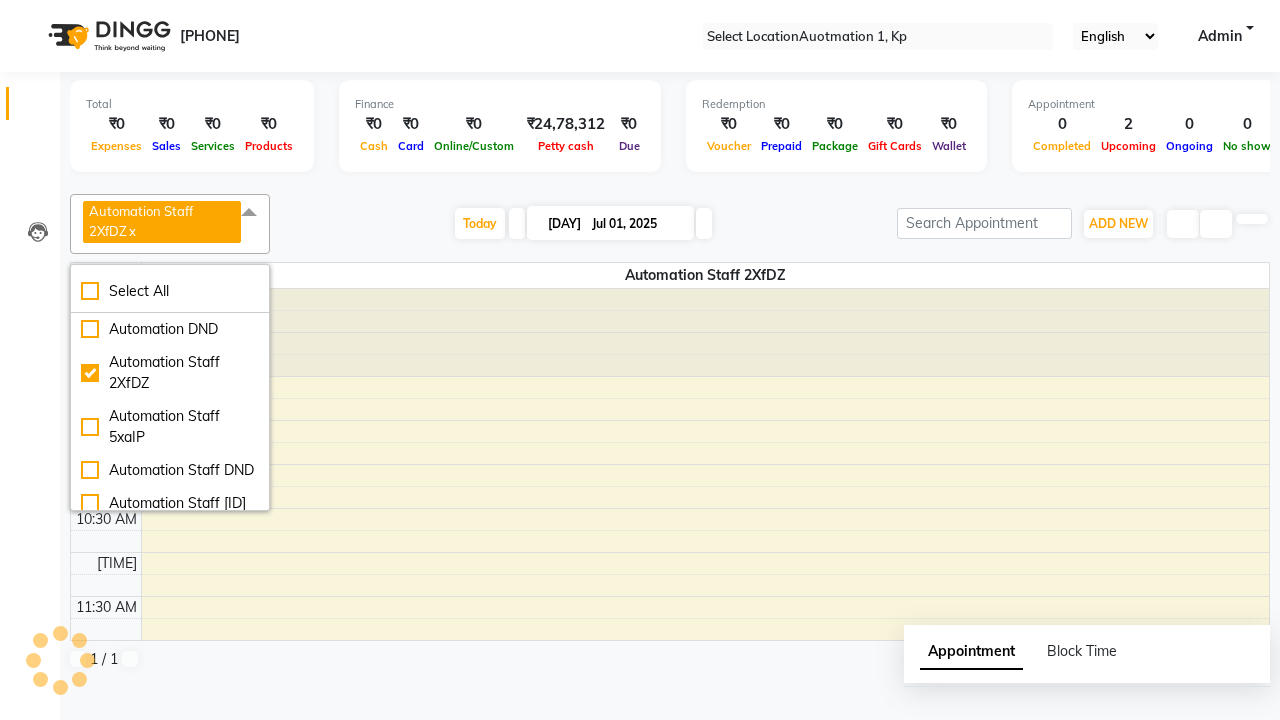 click at bounding box center (249, 213) 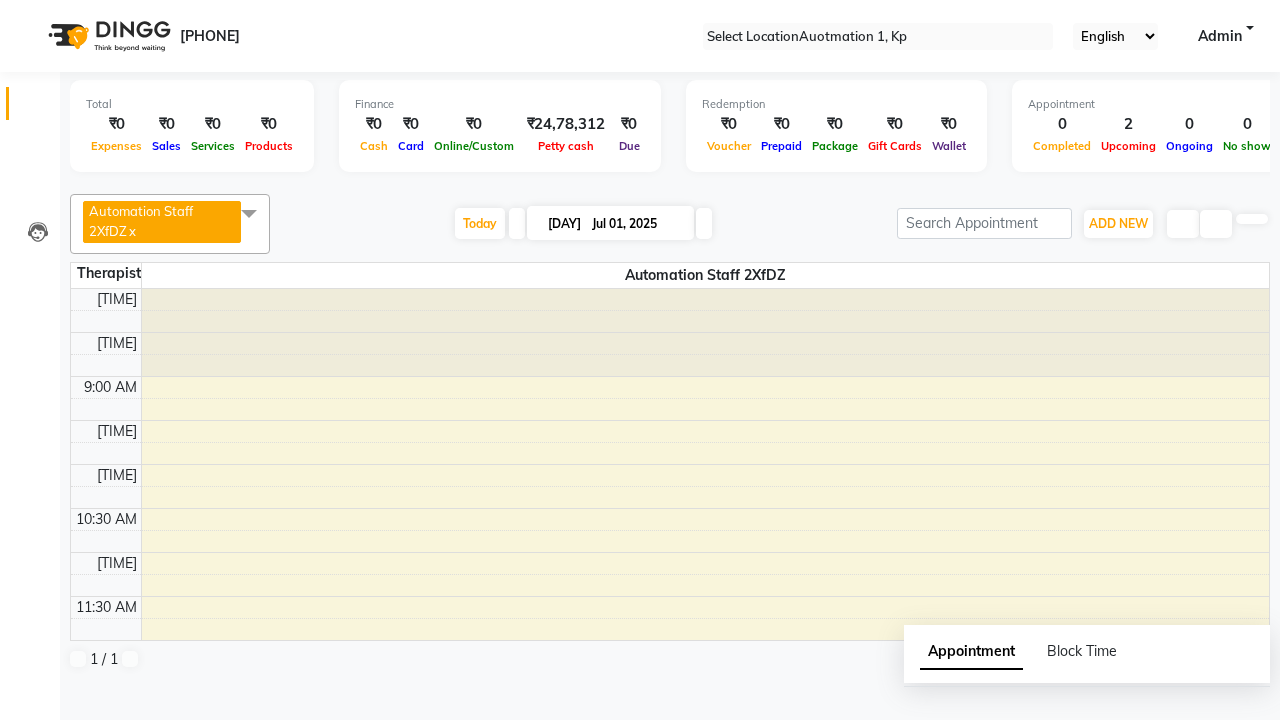 click on "Test Qa Dnd, TK09, [TIME]-[TIME], Fem Face Bleach,Fruits Face Bleach" at bounding box center [692, 937] 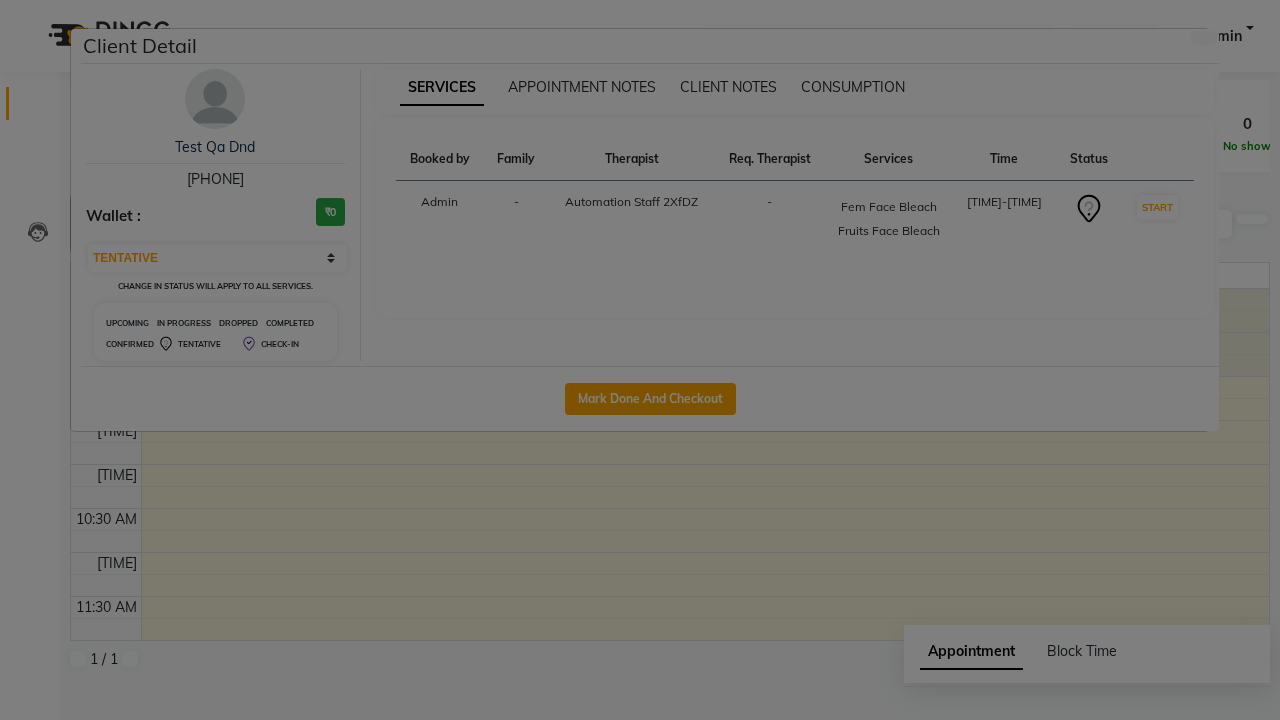 scroll, scrollTop: 473, scrollLeft: 0, axis: vertical 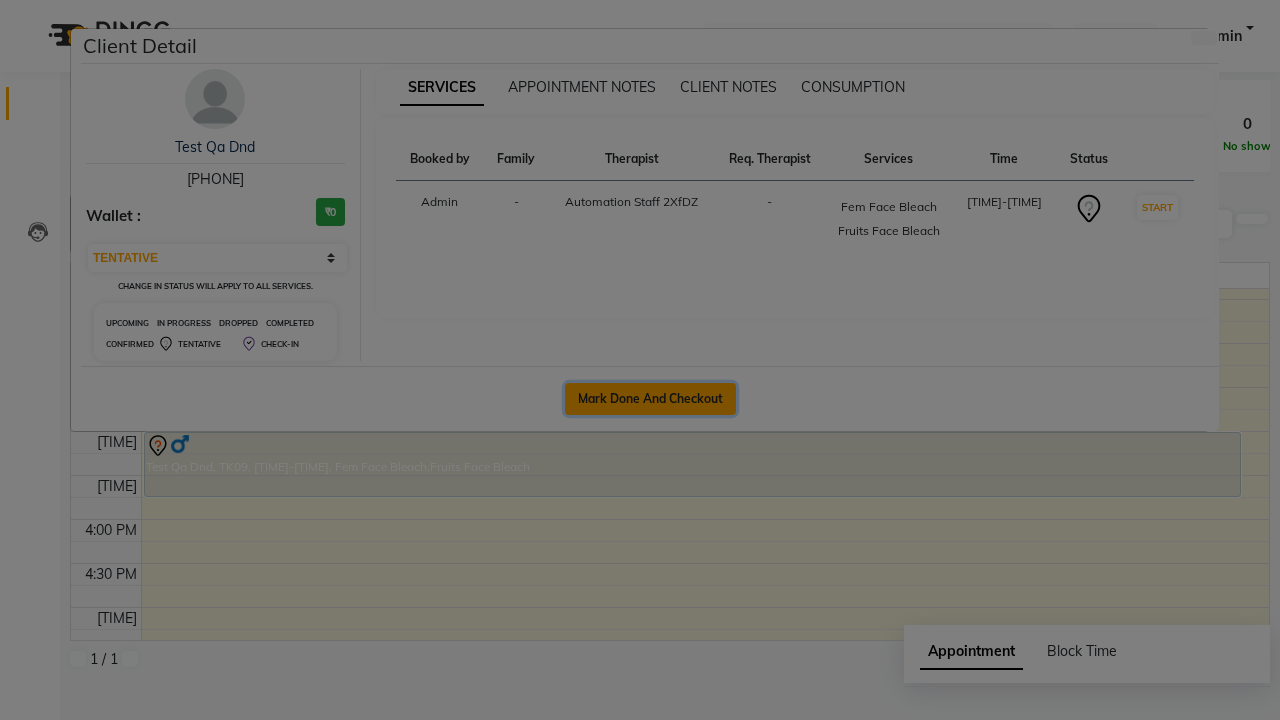 click on "Mark Done And Checkout" at bounding box center [650, 399] 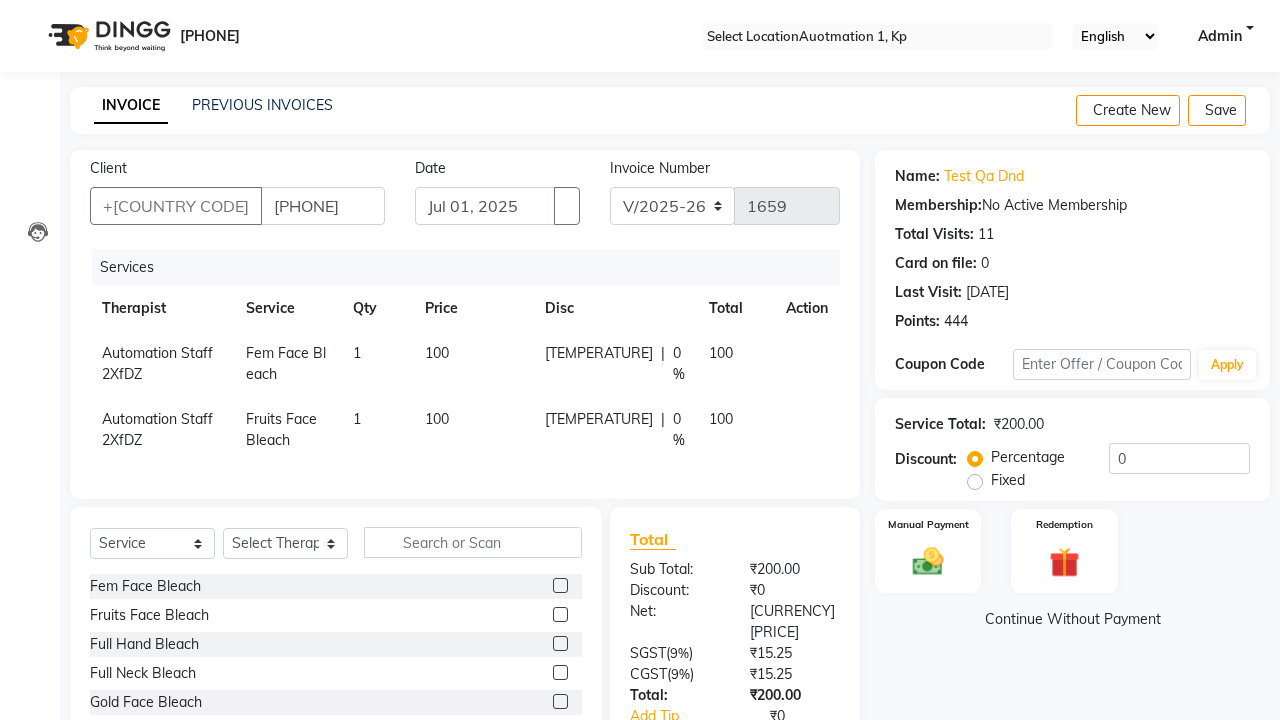 click at bounding box center [794, 343] 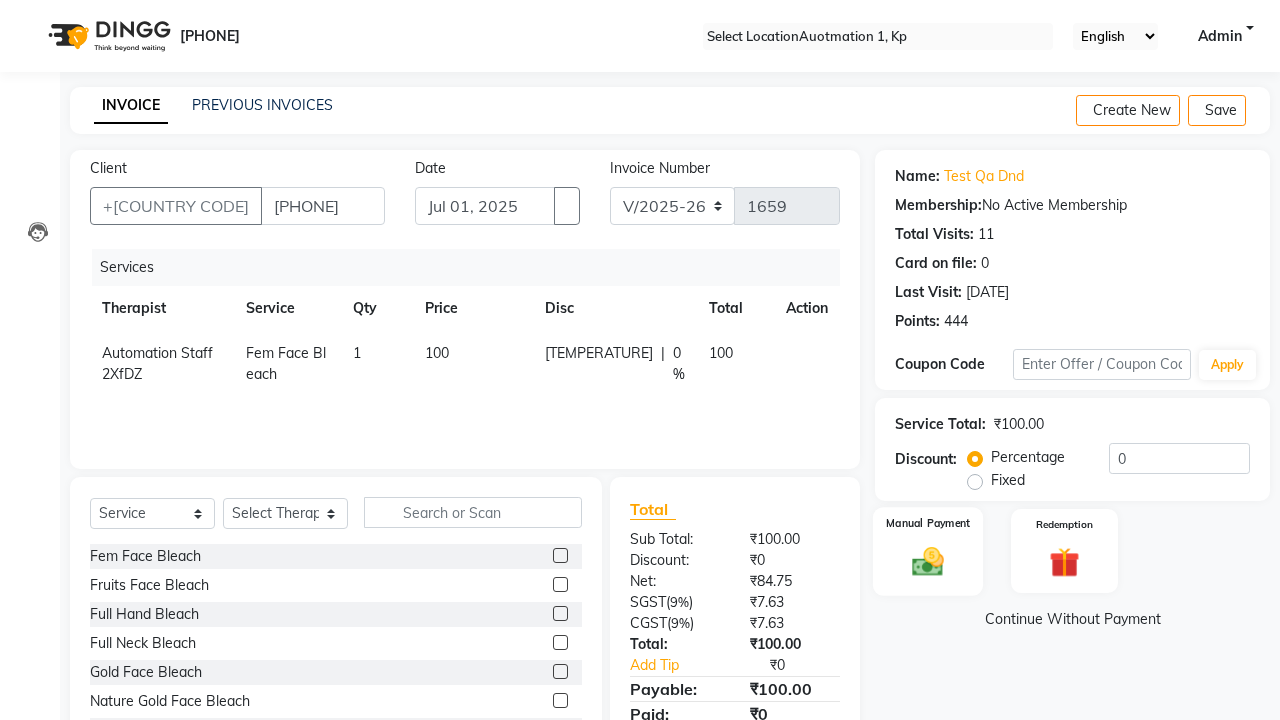 click at bounding box center [928, 561] 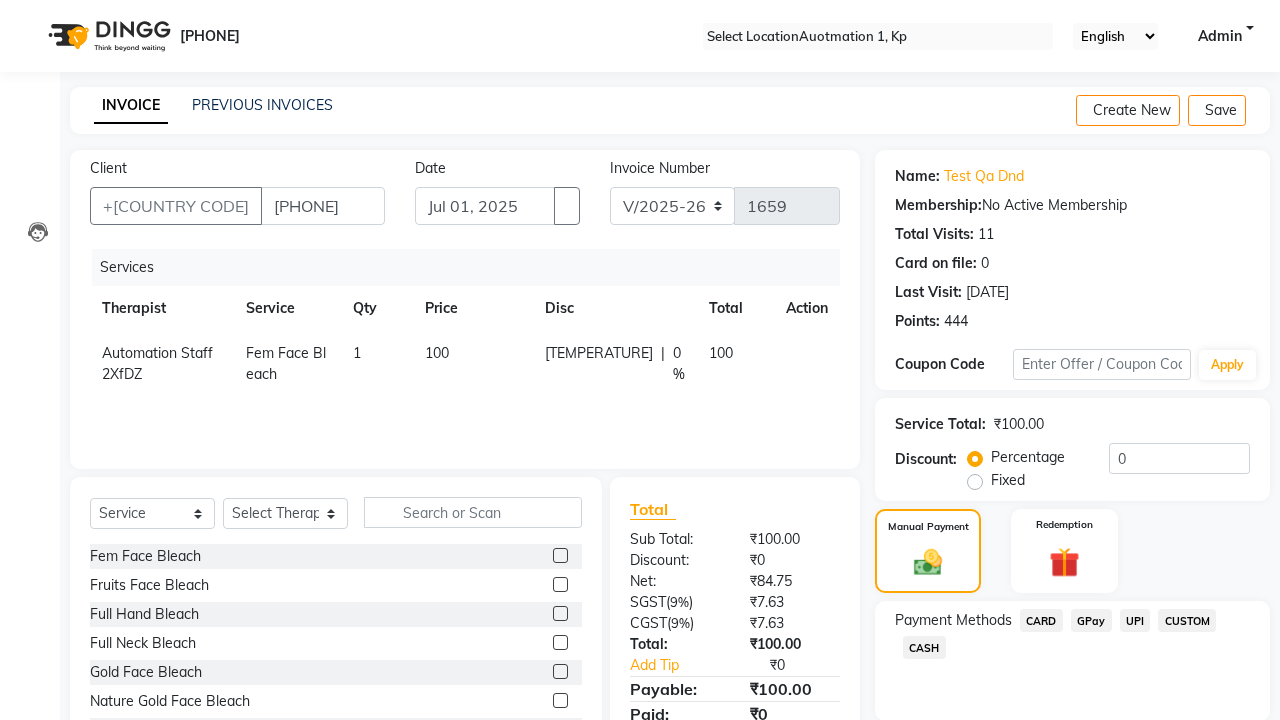 click on "CARD" at bounding box center (1041, 620) 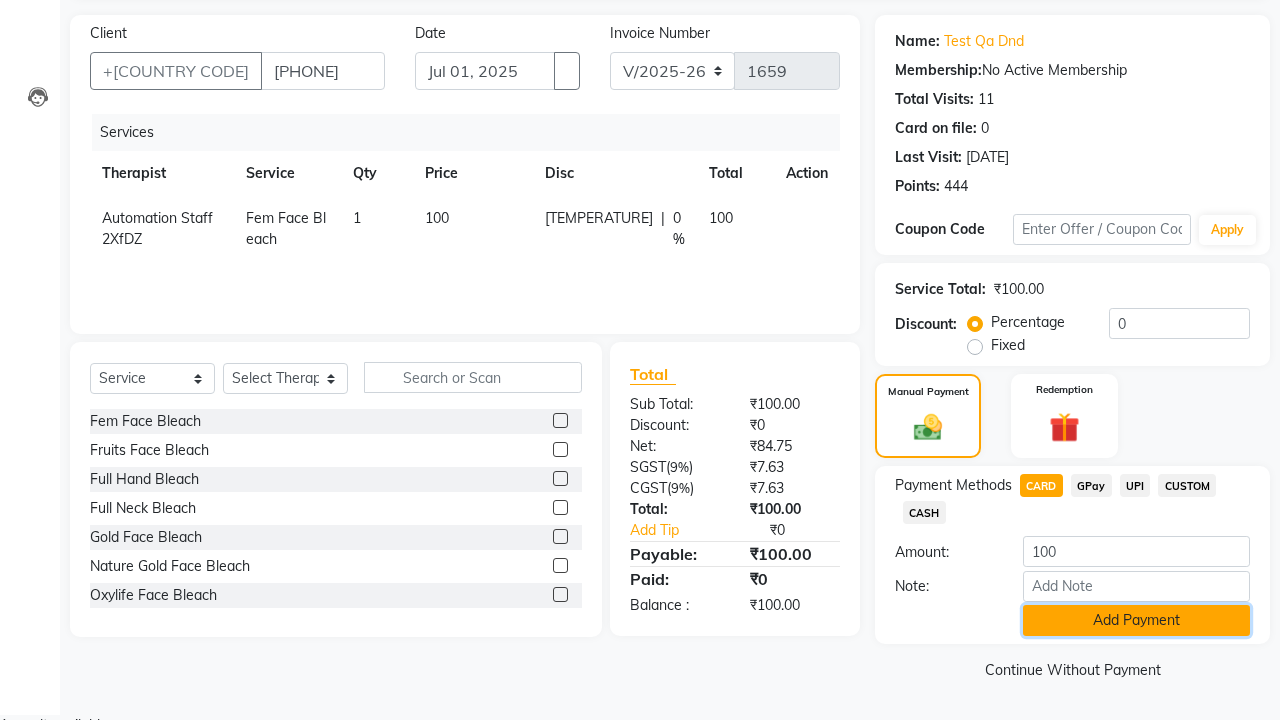 click on "Add Payment" at bounding box center [1136, 620] 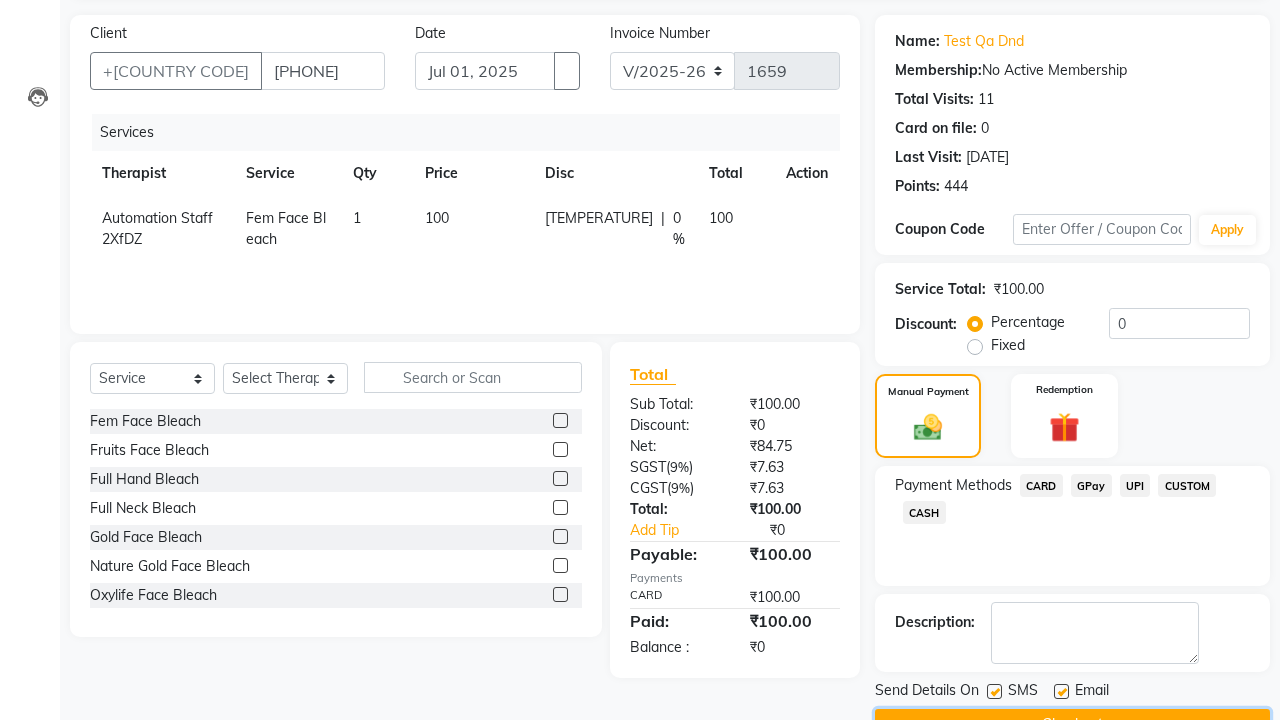 click on "Checkout" at bounding box center [1072, 724] 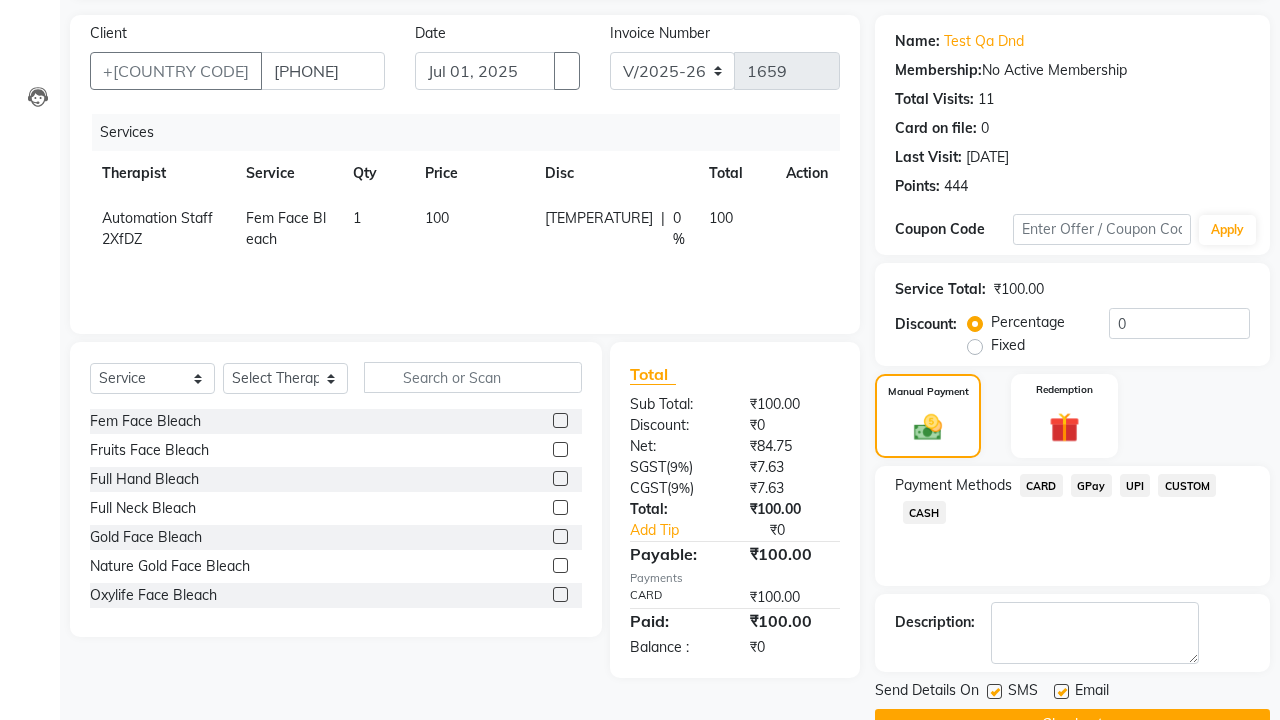 scroll, scrollTop: 162, scrollLeft: 0, axis: vertical 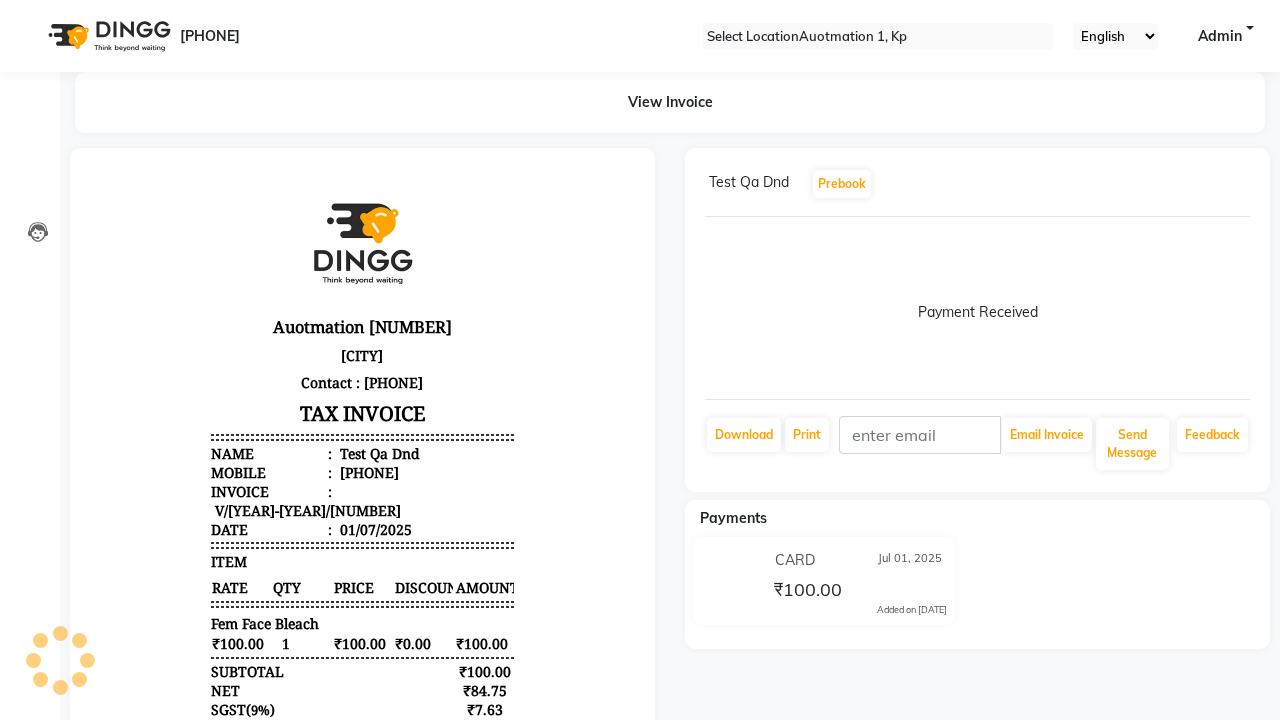 click on "Bill created successfully." at bounding box center (640, 858) 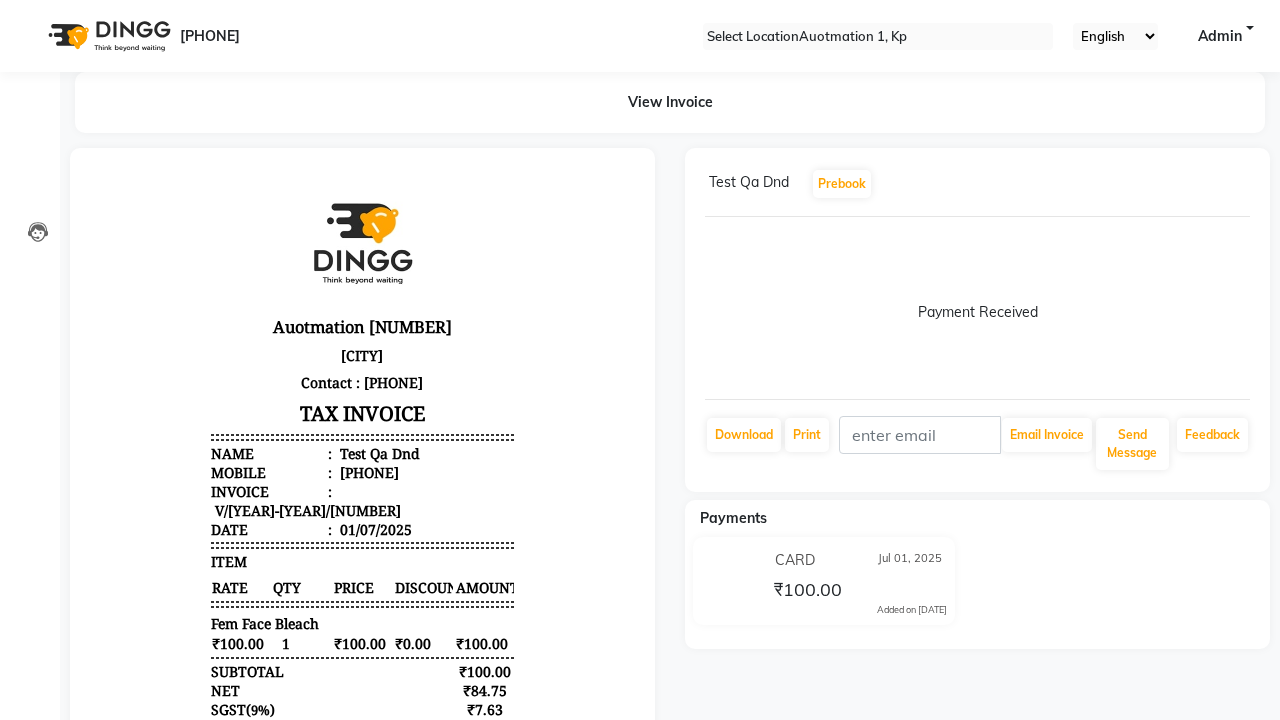 click at bounding box center [31, 8] 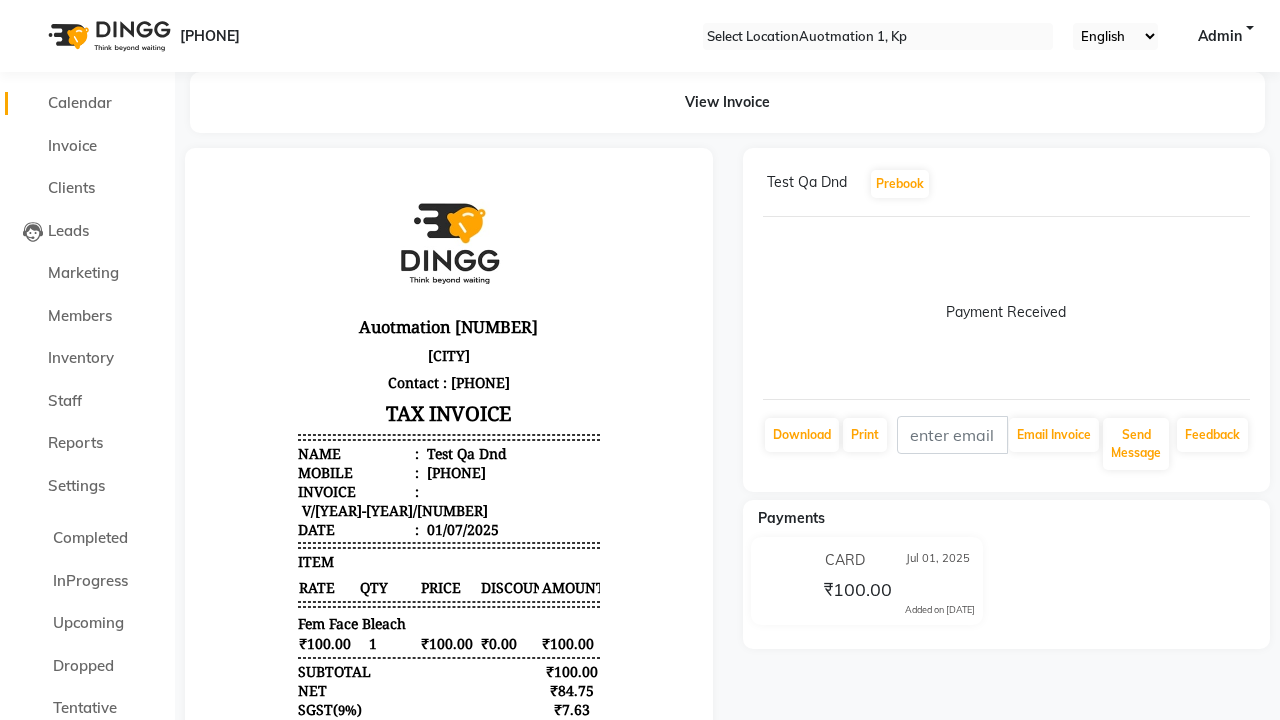 click on "Calendar" at bounding box center (80, 102) 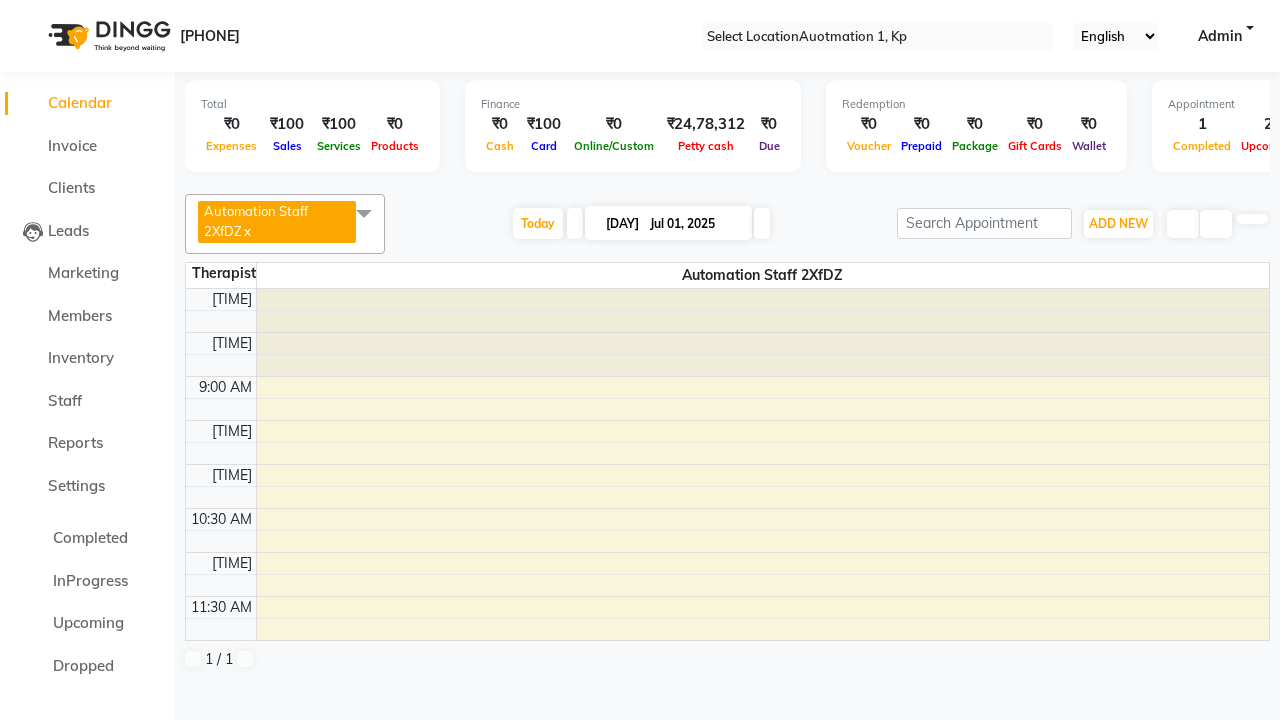 click on "Test Qa Dnd, TK09, [TIME]-[TIME], Fem Face Bleach" at bounding box center [751, 926] 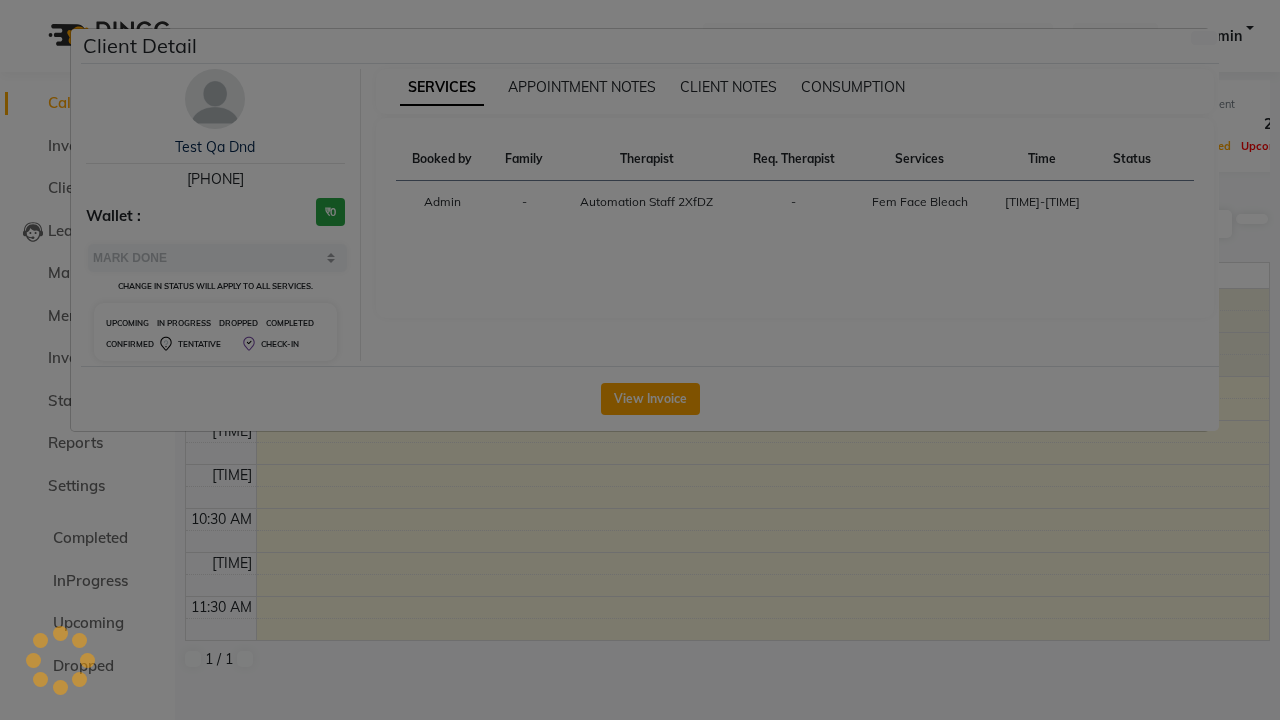 scroll, scrollTop: 462, scrollLeft: 0, axis: vertical 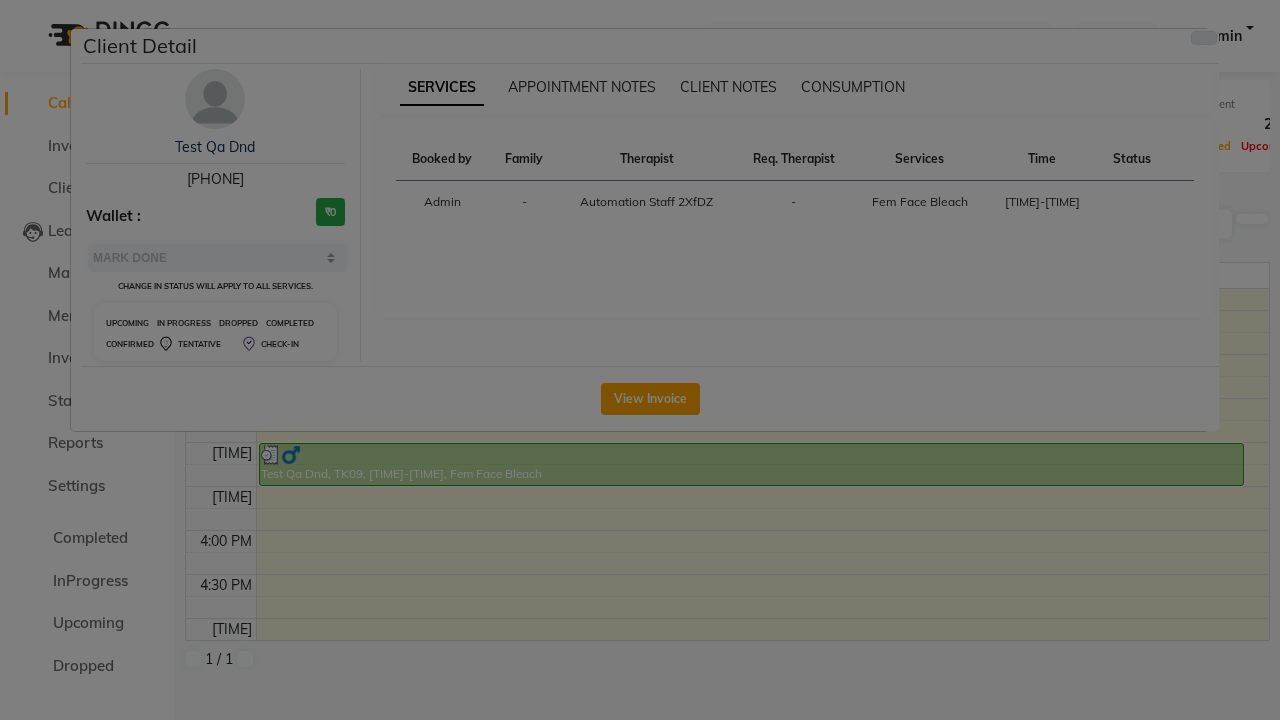 click at bounding box center [1204, 38] 